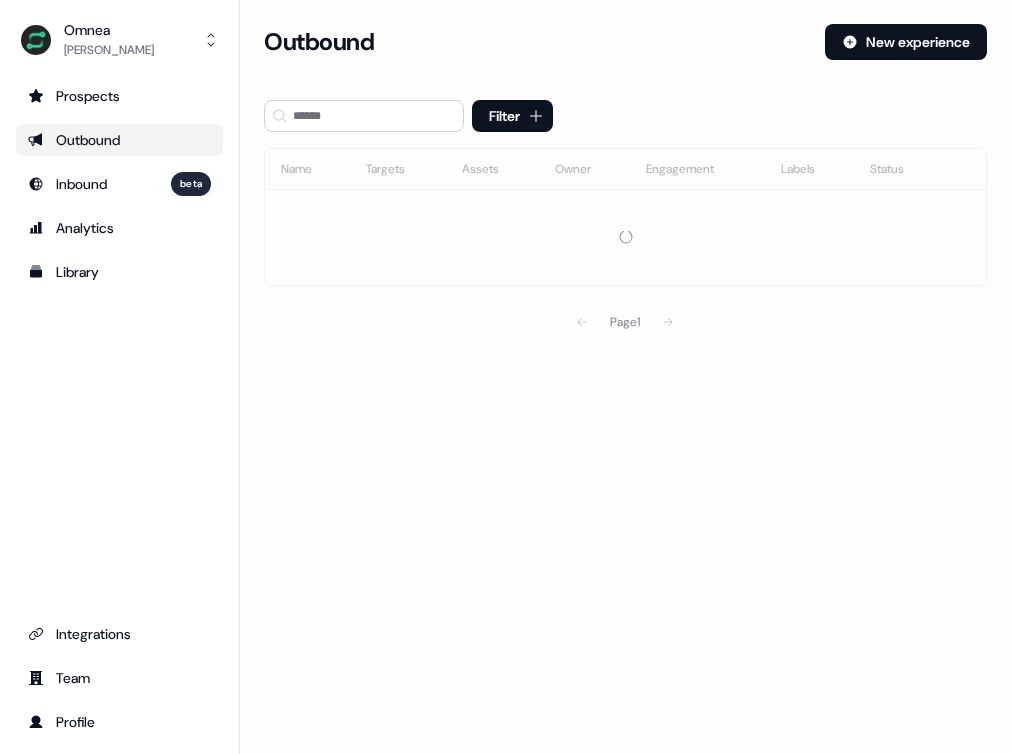 scroll, scrollTop: 0, scrollLeft: 0, axis: both 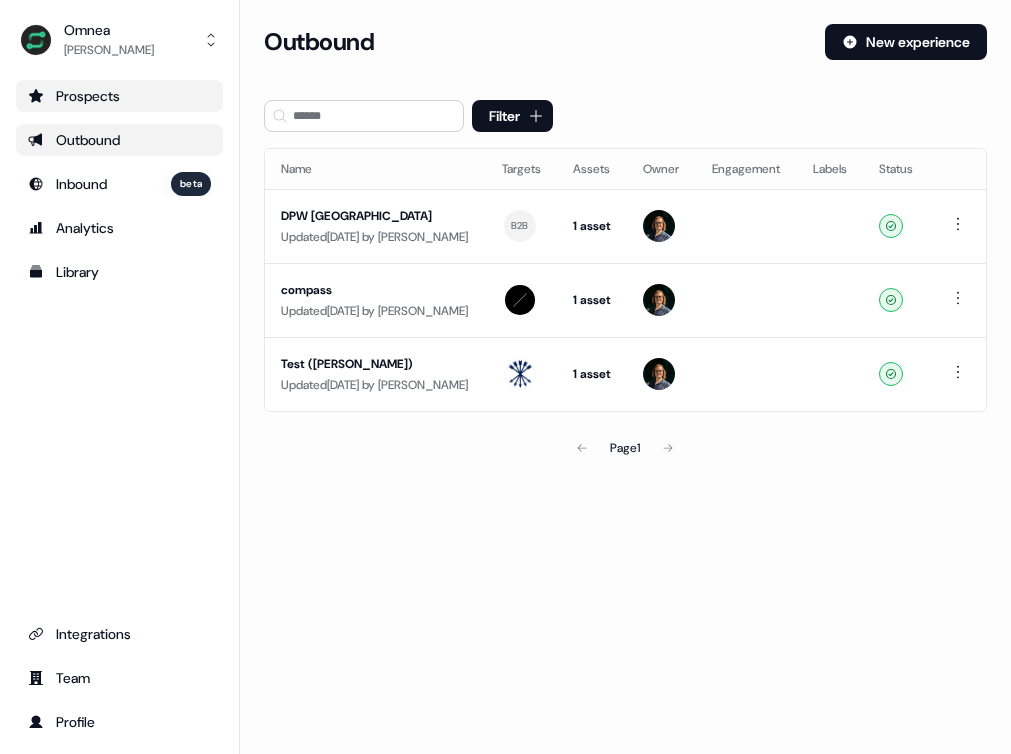 click on "Prospects" at bounding box center [119, 96] 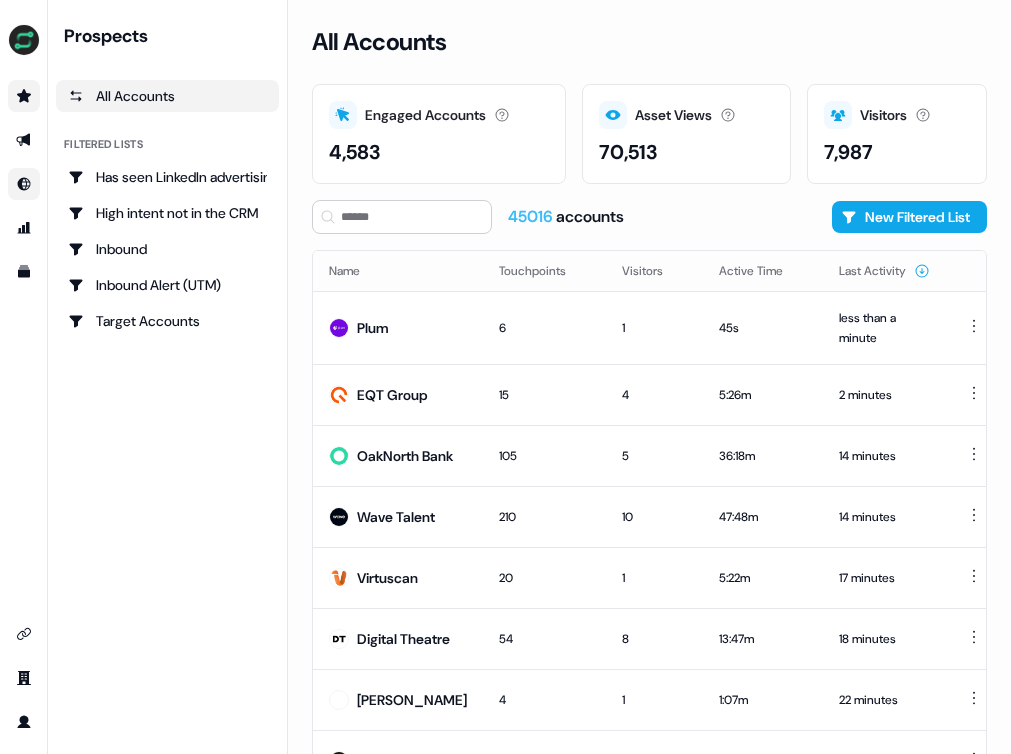 click at bounding box center (24, 184) 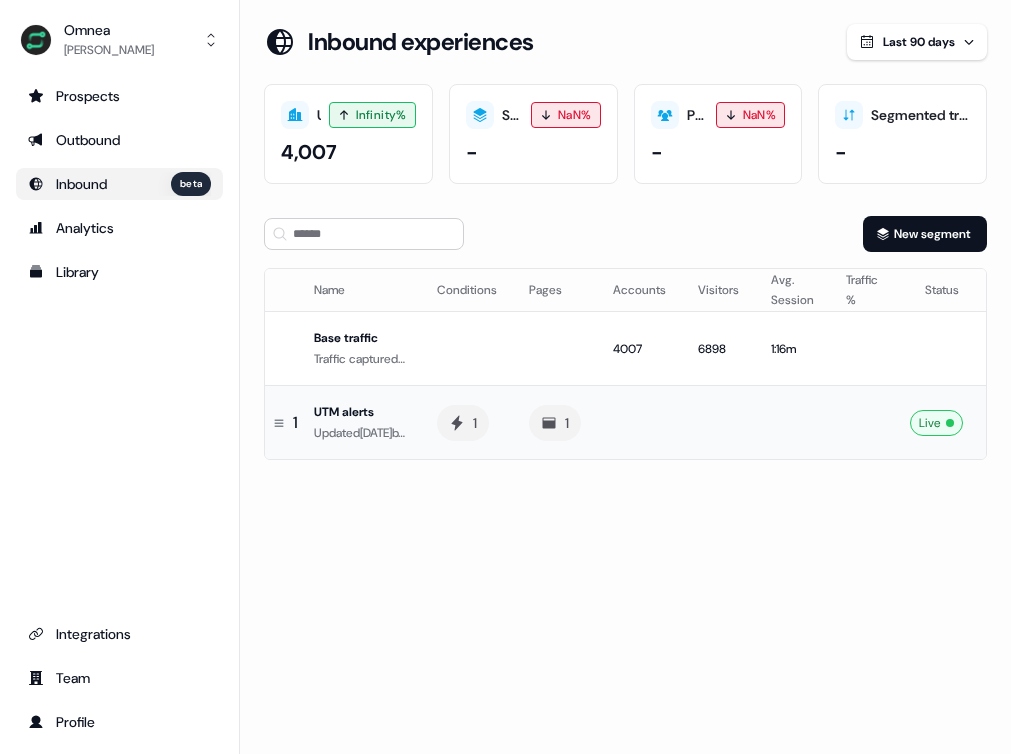 scroll, scrollTop: 0, scrollLeft: 0, axis: both 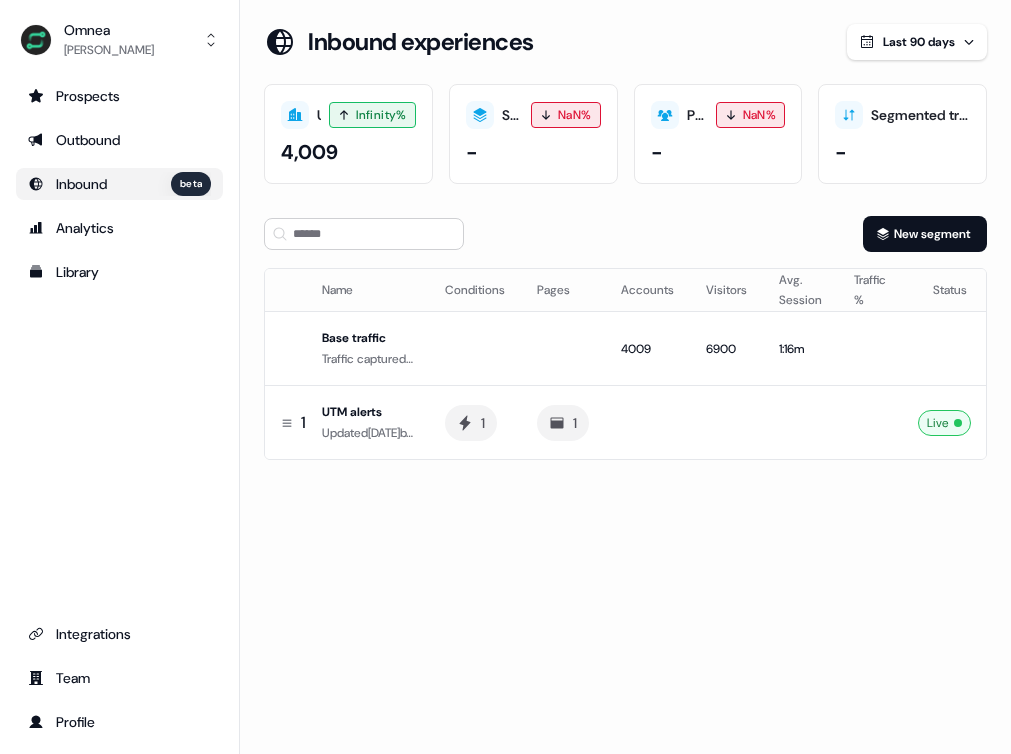 click on "Loading... Inbound experiences Last 90 days Uncovered Accounts  Infinity% 4,009 Segmented accounts  NaN% - Personalised Visitors  NaN% - Segmented traffic % - New segment Name Conditions Pages Accounts Visitors Avg. Session Traffic % Status Base traffic Traffic captured for your normal website 4009 6900 1:16m 1 UTM alerts Updated  [DATE]  by   [PERSON_NAME] 1 1 Live
To pick up a draggable item, press the space bar.
While dragging, use the arrow keys to move the item.
Press space again to drop the item in its new position, or press escape to cancel." at bounding box center [625, 377] 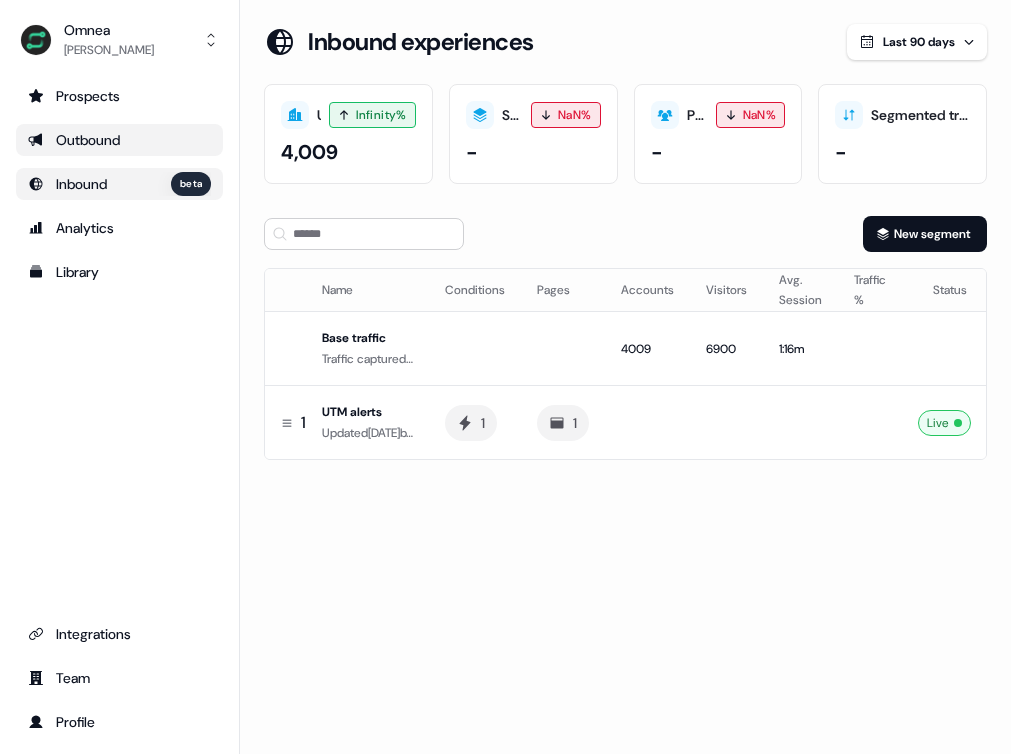 click on "Outbound" at bounding box center (119, 140) 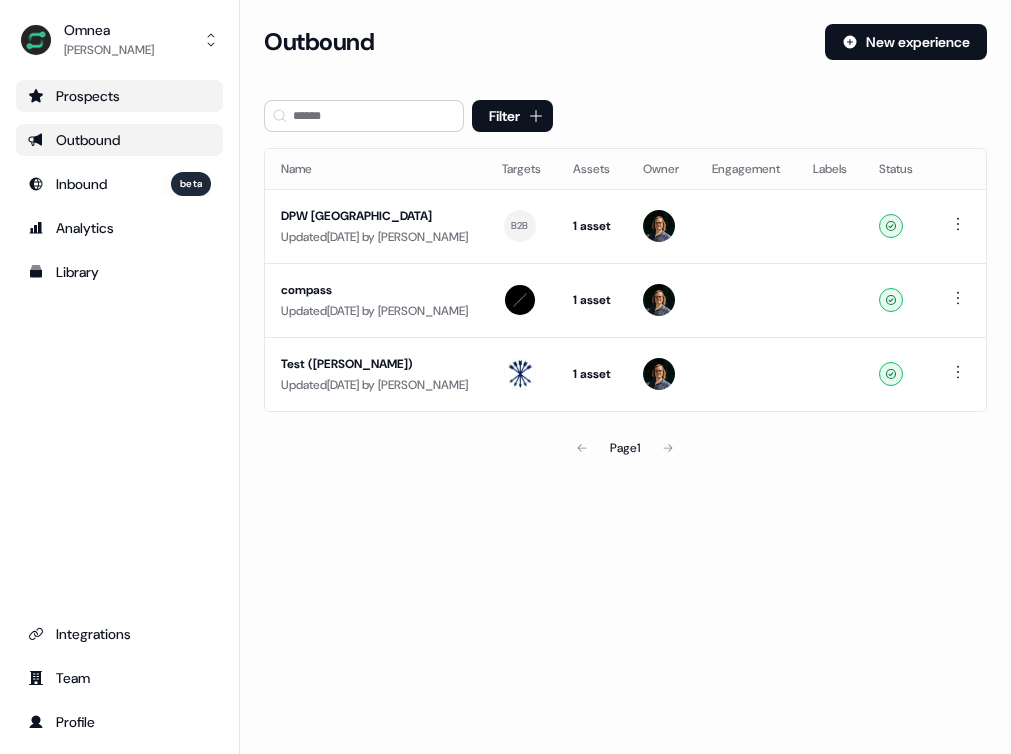click on "Prospects" at bounding box center (119, 96) 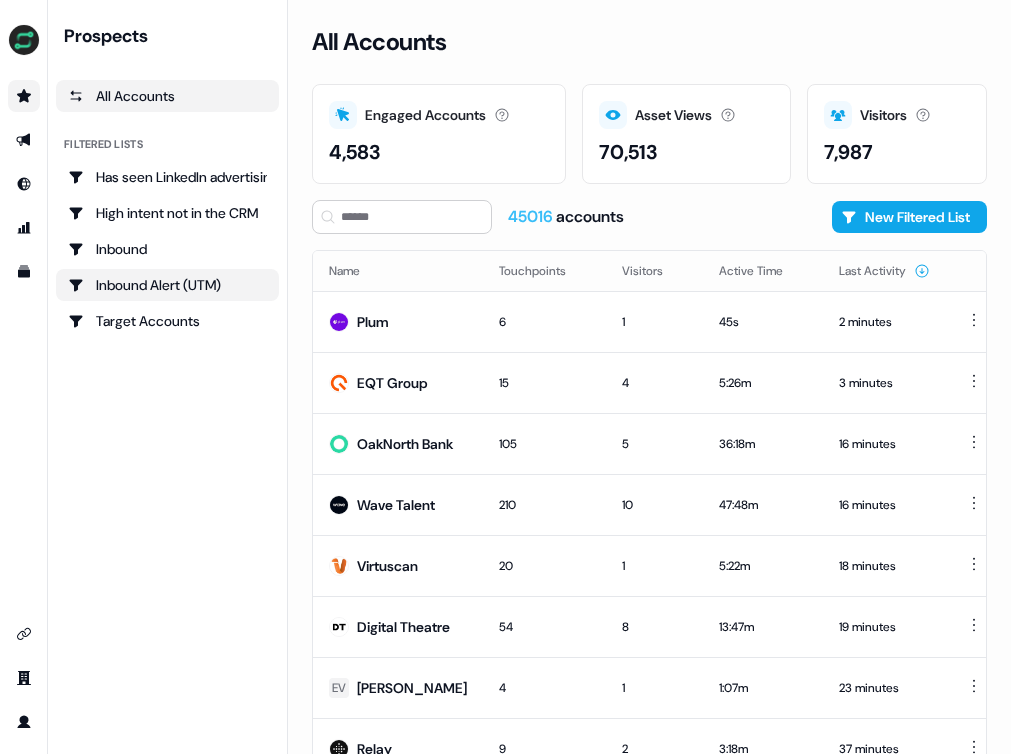 click on "Inbound Alert (UTM)" at bounding box center [167, 285] 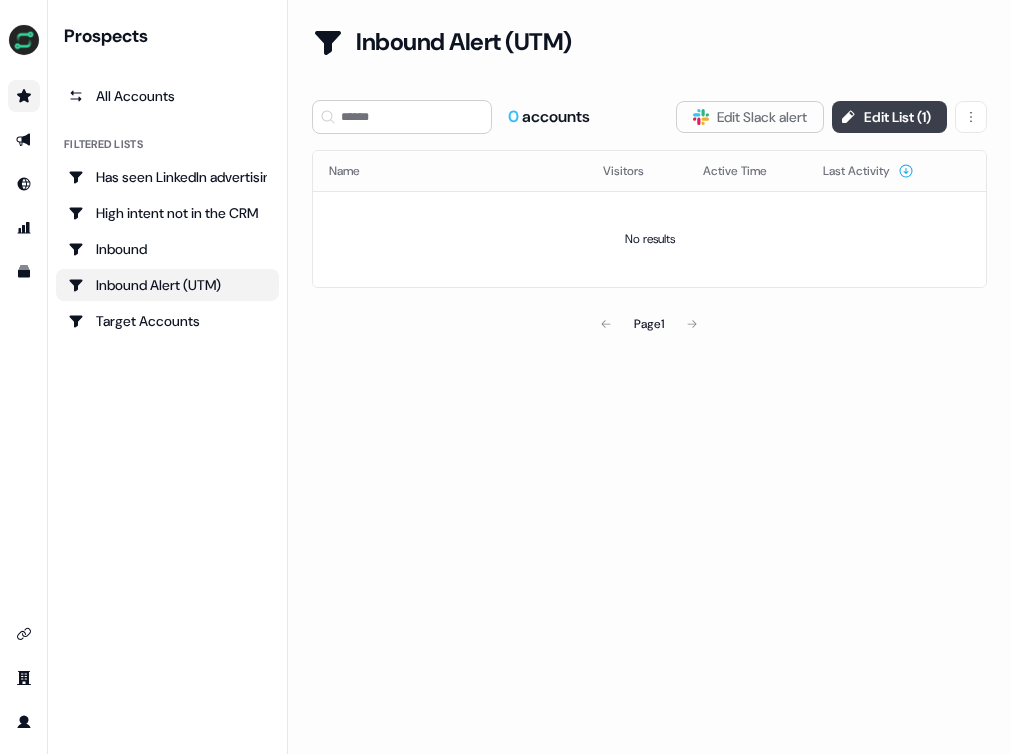 click on "Edit List ( 1 )" at bounding box center [889, 117] 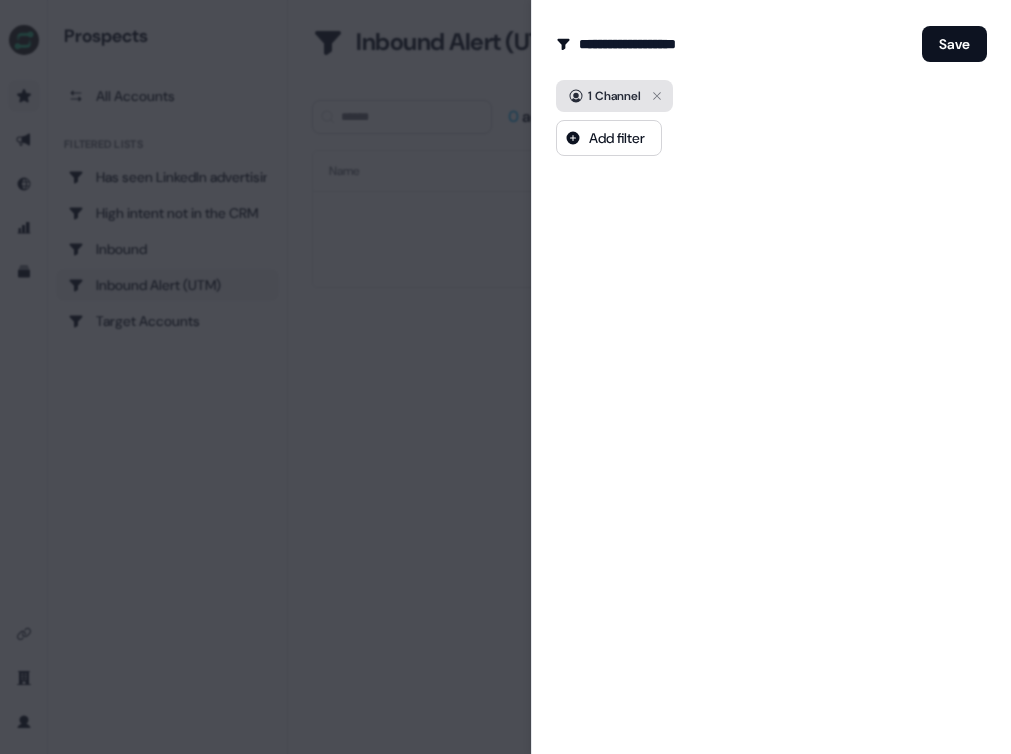 click on "1 Channel" at bounding box center (614, 96) 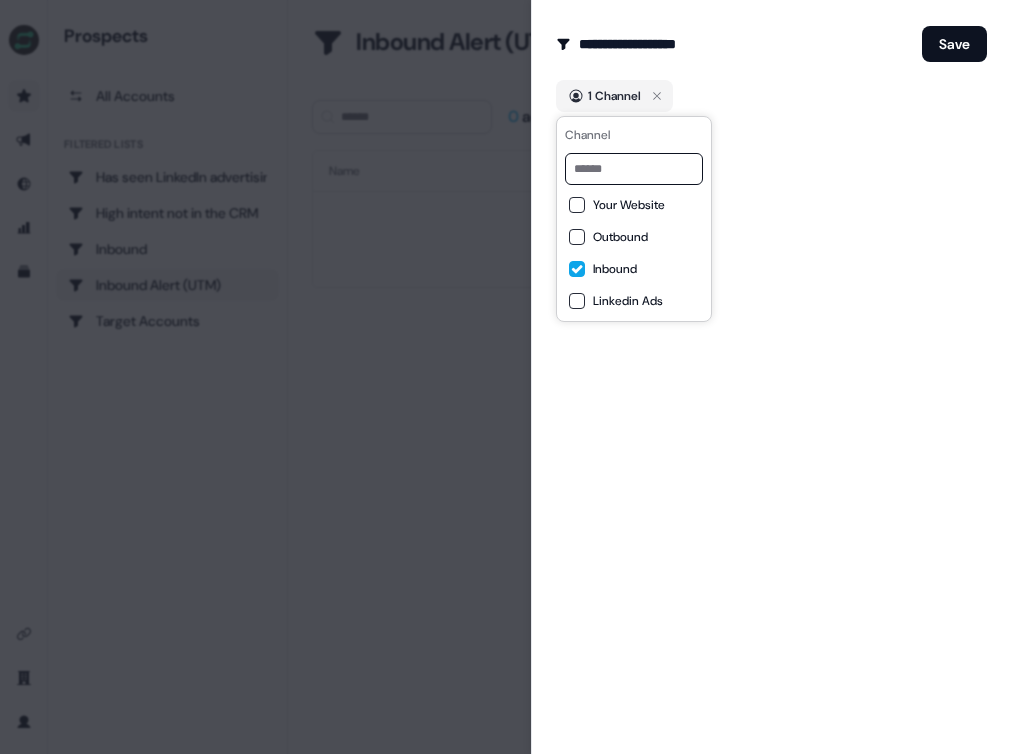 click at bounding box center (505, 377) 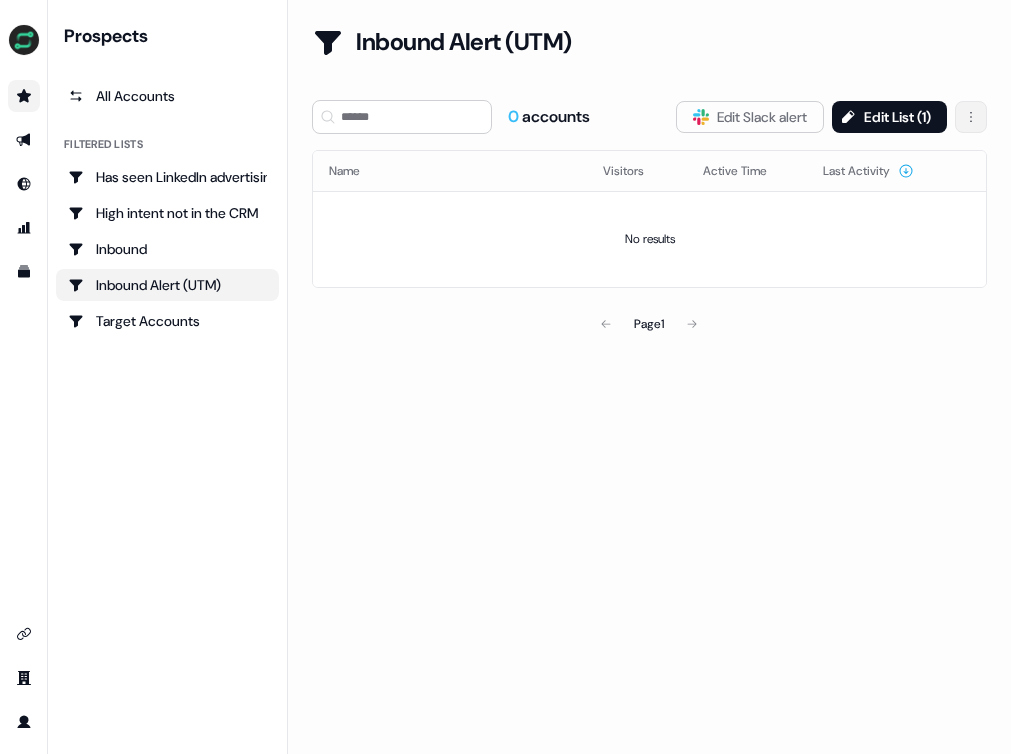 click on "For the best experience switch devices to a bigger screen. Go to [DOMAIN_NAME]   Prospects All Accounts Filtered lists Has seen LinkedIn advertising ✅ High intent not in the CRM Inbound Inbound Alert (UTM) Target Accounts Loading... Inbound Alert (UTM) 0   accounts Slack Logo SVG Edit Slack alert Edit List ( 1 ) Name Visitors Active Time Last Activity No results Page  1" at bounding box center (505, 377) 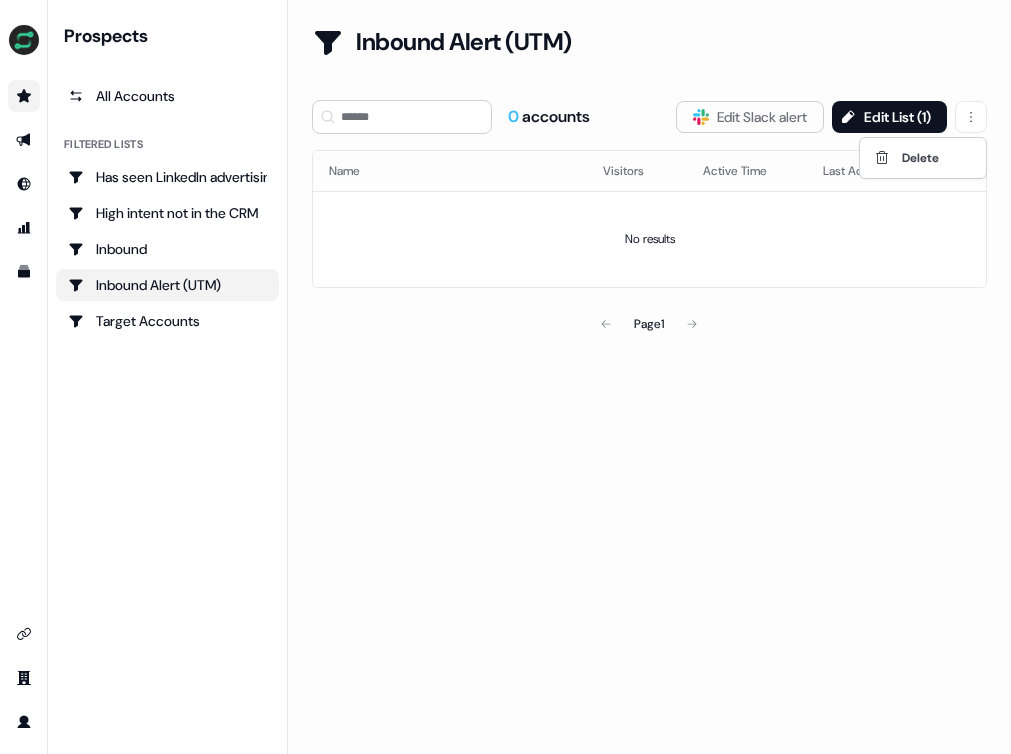 click on "For the best experience switch devices to a bigger screen. Go to [DOMAIN_NAME]   Prospects All Accounts Filtered lists Has seen LinkedIn advertising ✅ High intent not in the CRM Inbound Inbound Alert (UTM) Target Accounts Loading... Inbound Alert (UTM) 0   accounts Slack Logo SVG Edit Slack alert Edit List ( 1 ) Name Visitors Active Time Last Activity No results Page  1 Delete" at bounding box center (505, 377) 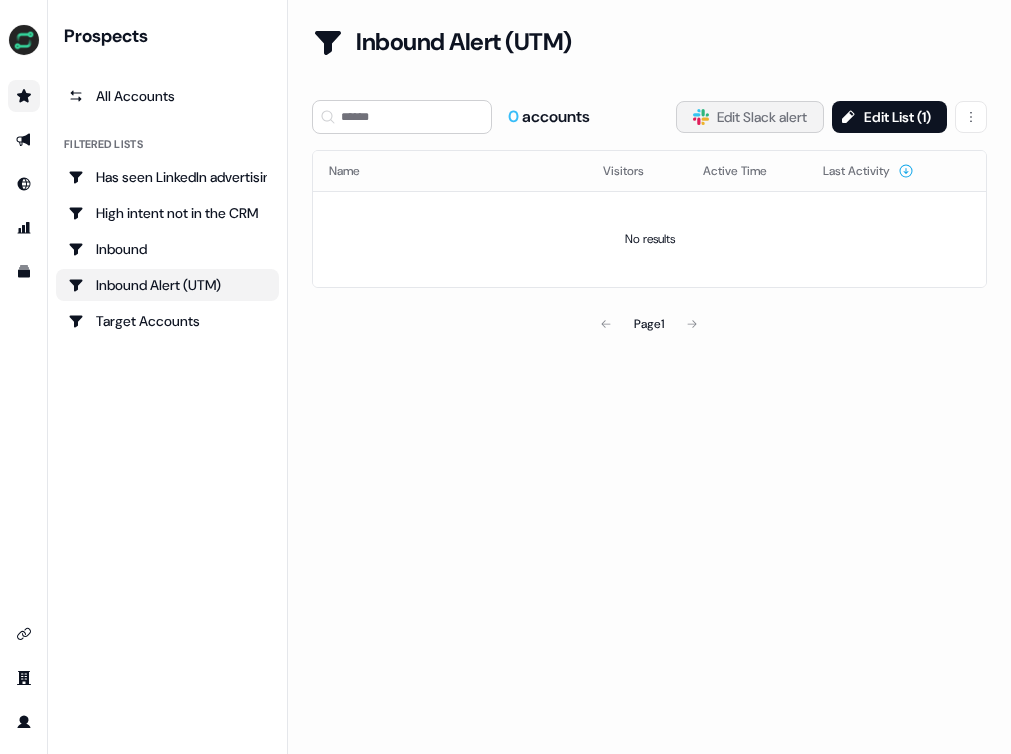 click on "Slack Logo SVG Edit Slack alert" at bounding box center (750, 117) 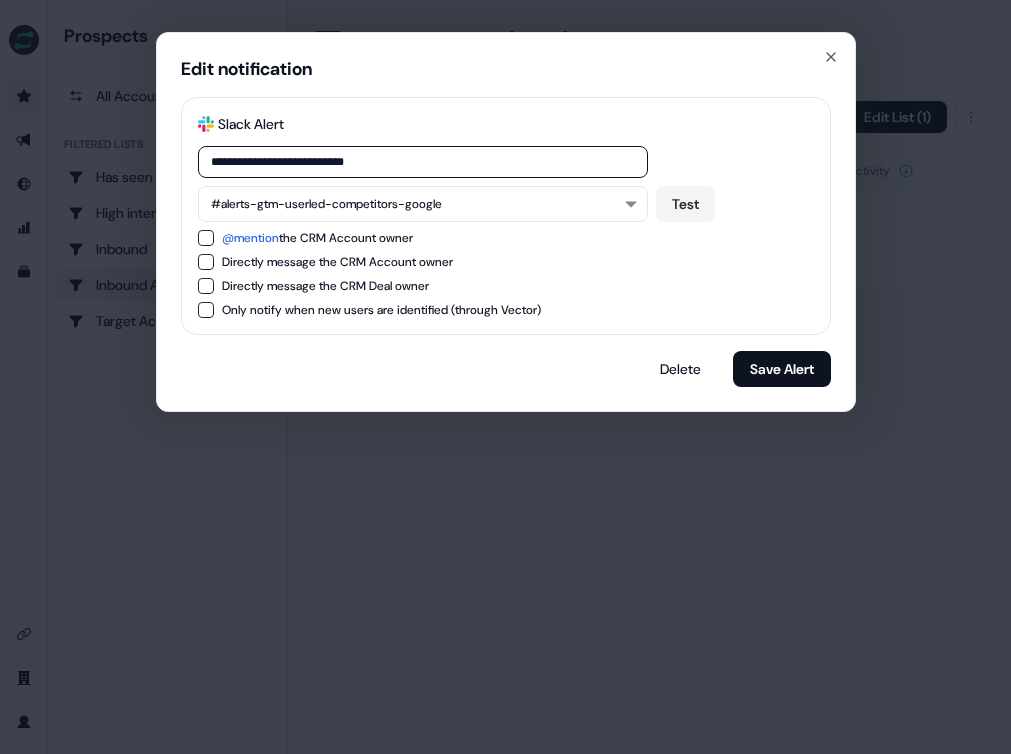 click on "**********" at bounding box center (506, 222) 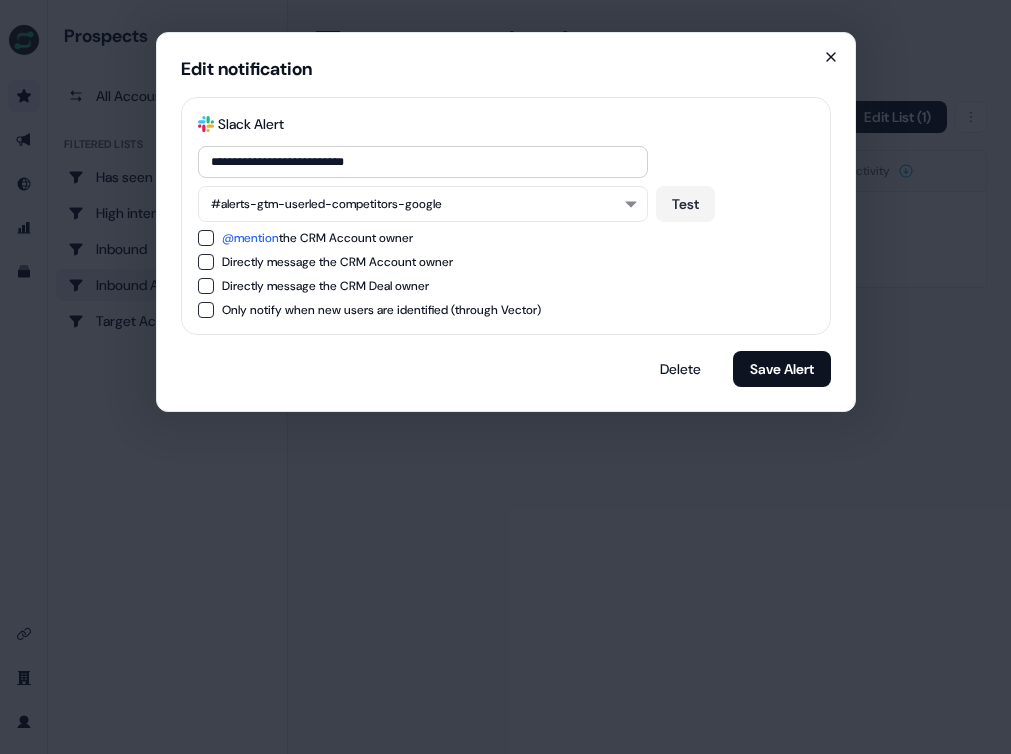 click 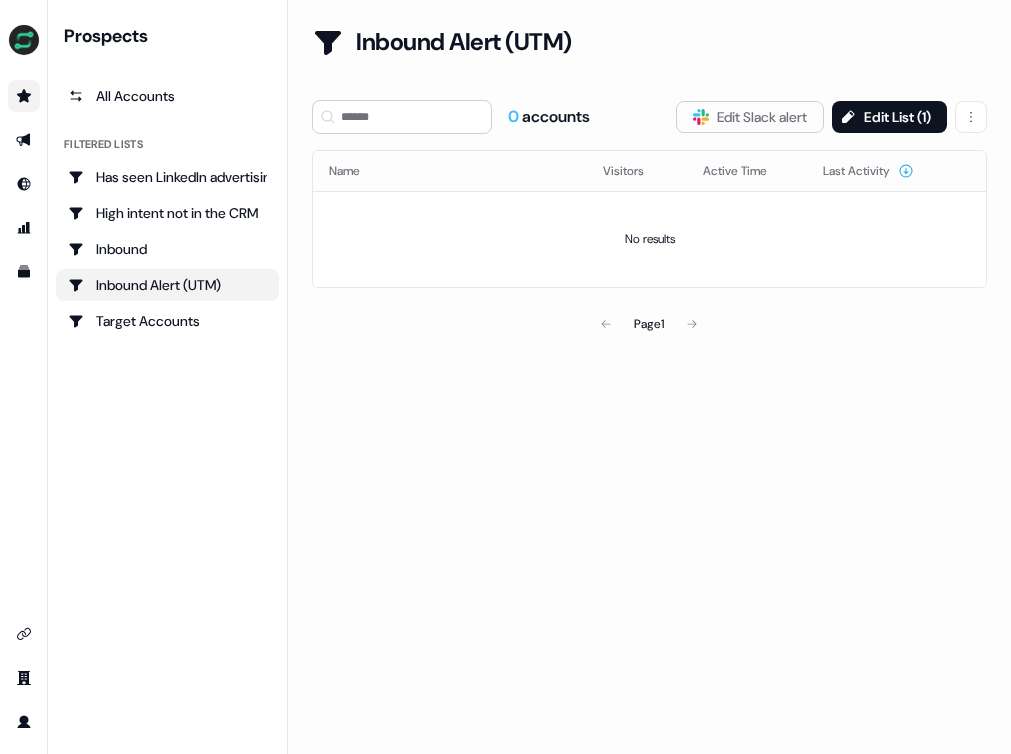 click on "Inbound Alert (UTM) 0   accounts Slack Logo SVG Edit Slack alert Edit List ( 1 ) Name Visitors Active Time Last Activity No results Page  1" at bounding box center [649, 377] 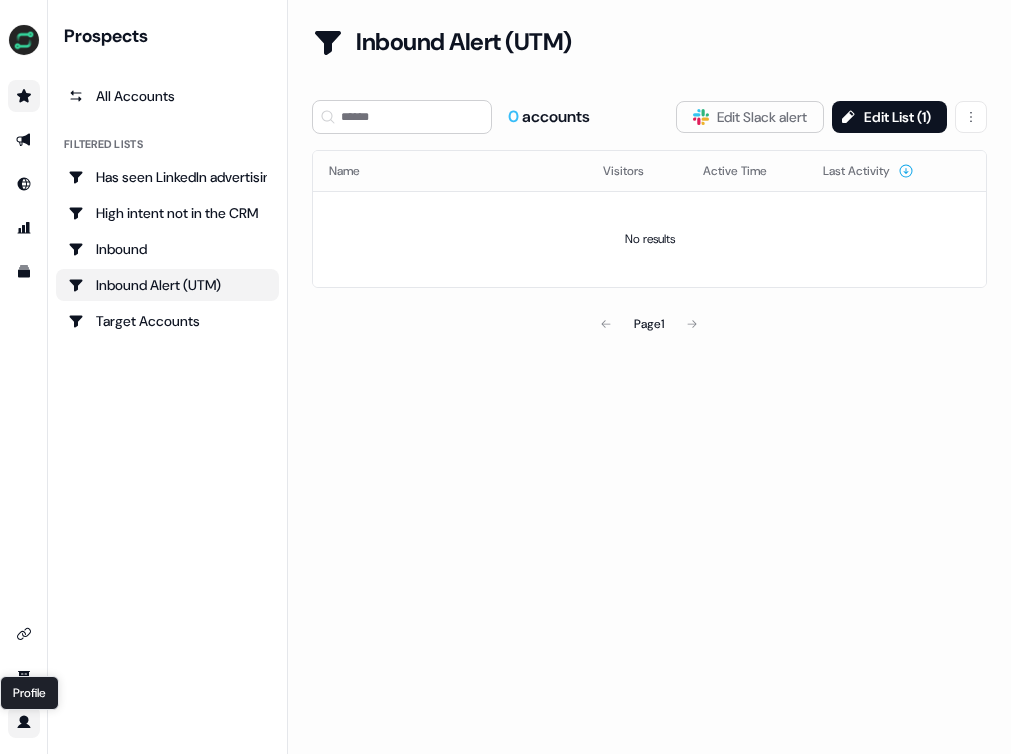 click 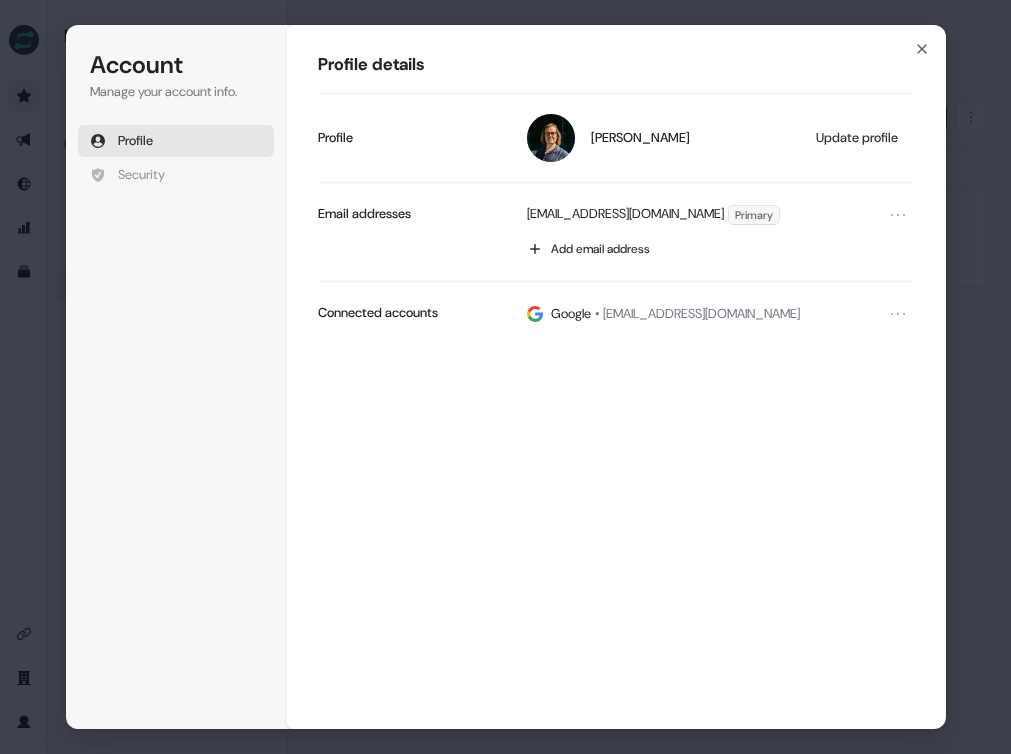 click on "Account Manage your account info. Profile Security Account Profile details [PERSON_NAME] Update profile Profile [PERSON_NAME][EMAIL_ADDRESS][DOMAIN_NAME] Primary Add email address Email addresses Google • [EMAIL_ADDRESS][DOMAIN_NAME] Connected accounts Close" at bounding box center [505, 377] 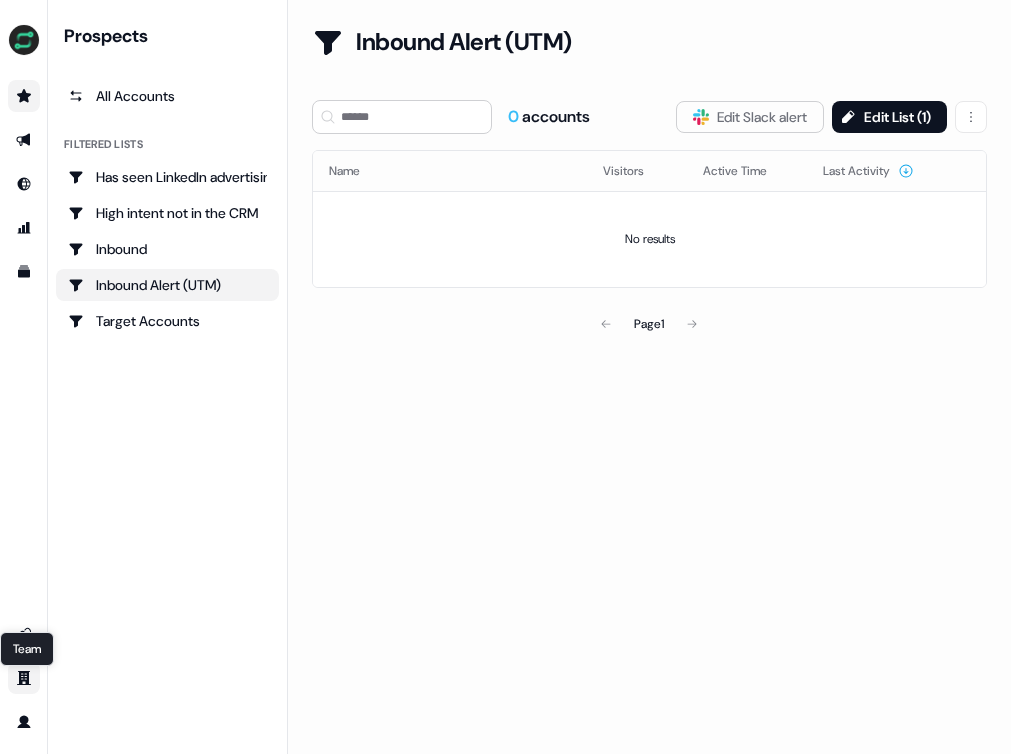 click on "Team Team" at bounding box center [27, 649] 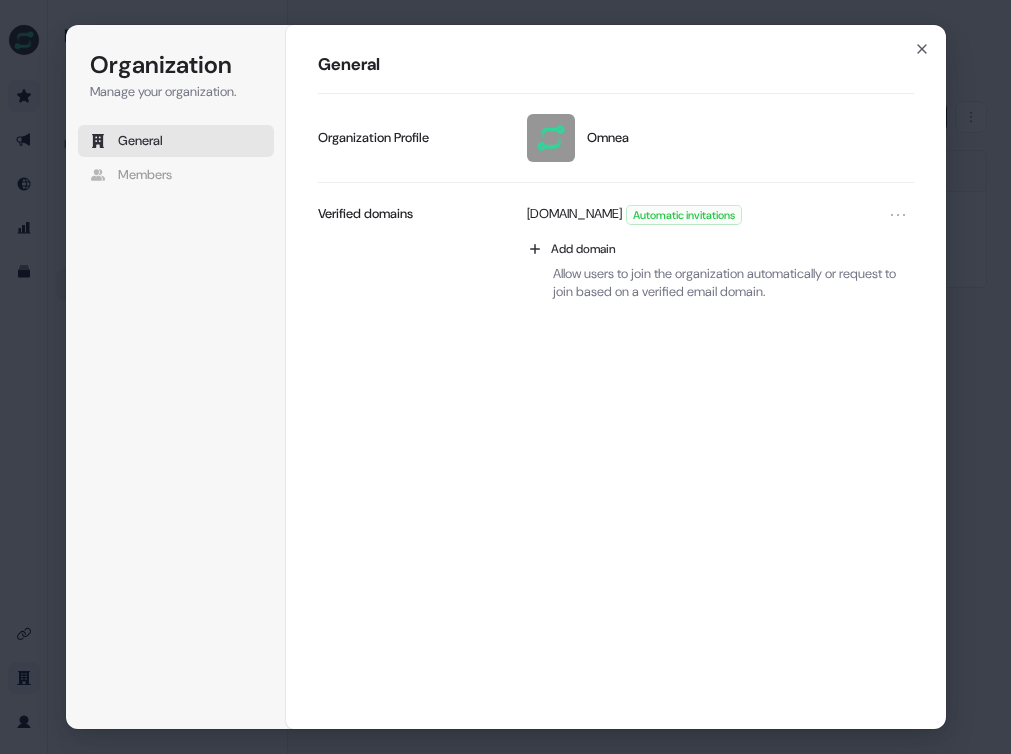 click on "Organization Manage your organization. General Members Organization General Omnea   Update profile Organization Profile [DOMAIN_NAME] Automatic invitations Add domain Allow users to join the organization automatically or request to join based on a verified email domain. Verified domains Leave organization Leave organization Delete organization Delete organization Close" at bounding box center [506, 377] 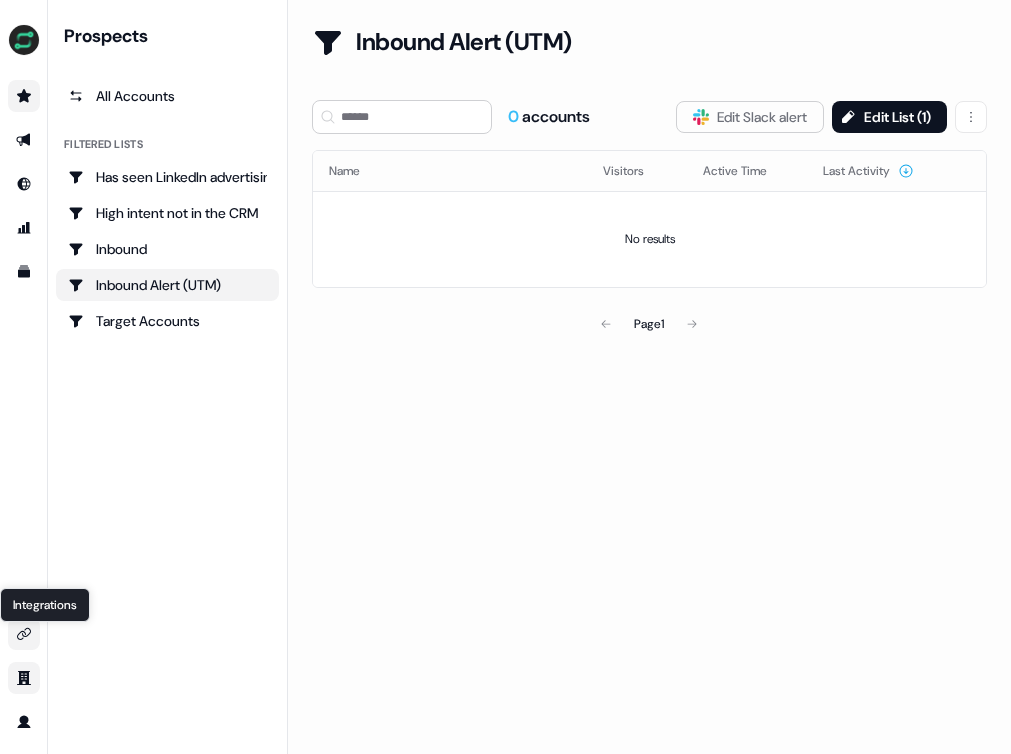 click 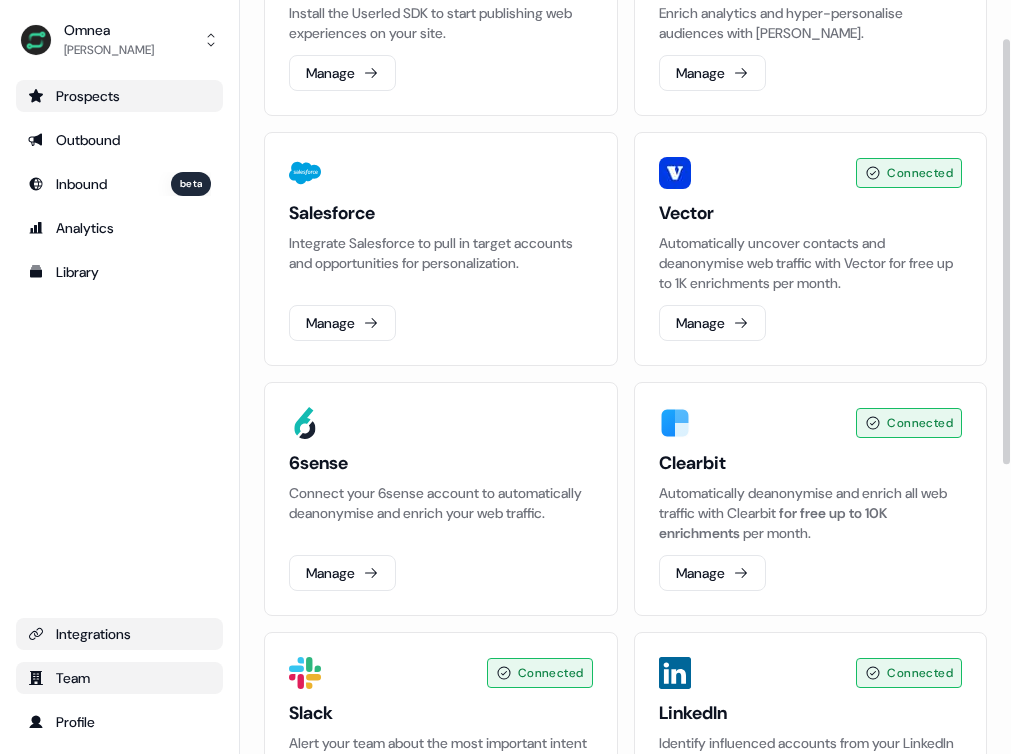 scroll, scrollTop: 258, scrollLeft: 0, axis: vertical 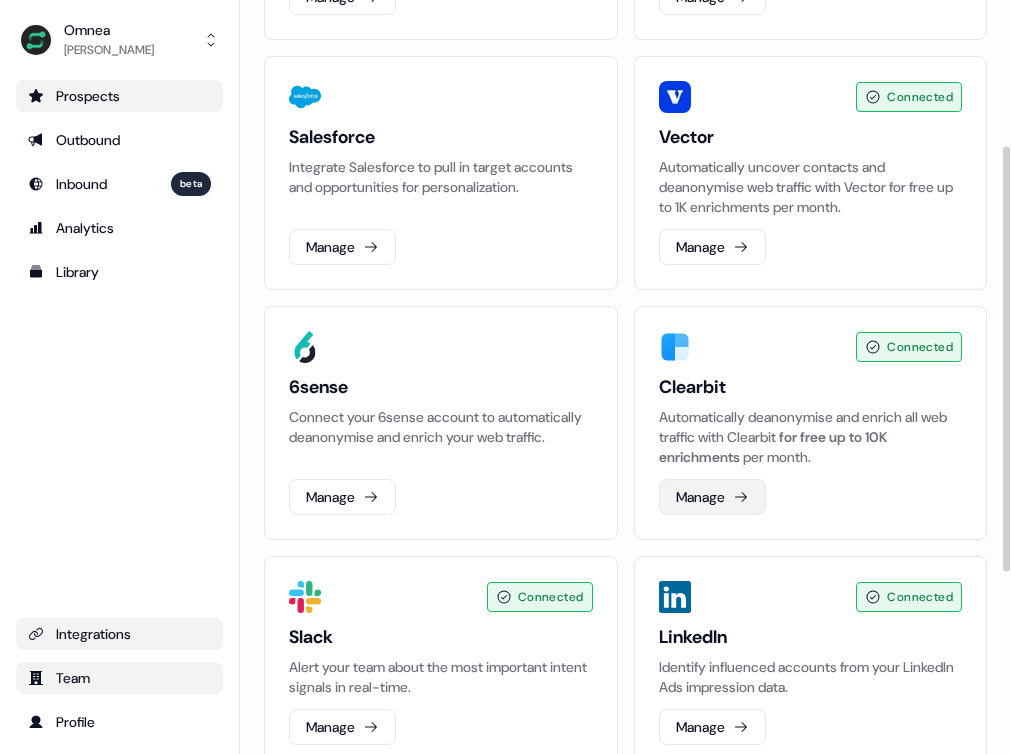 click on "Manage" at bounding box center [712, 497] 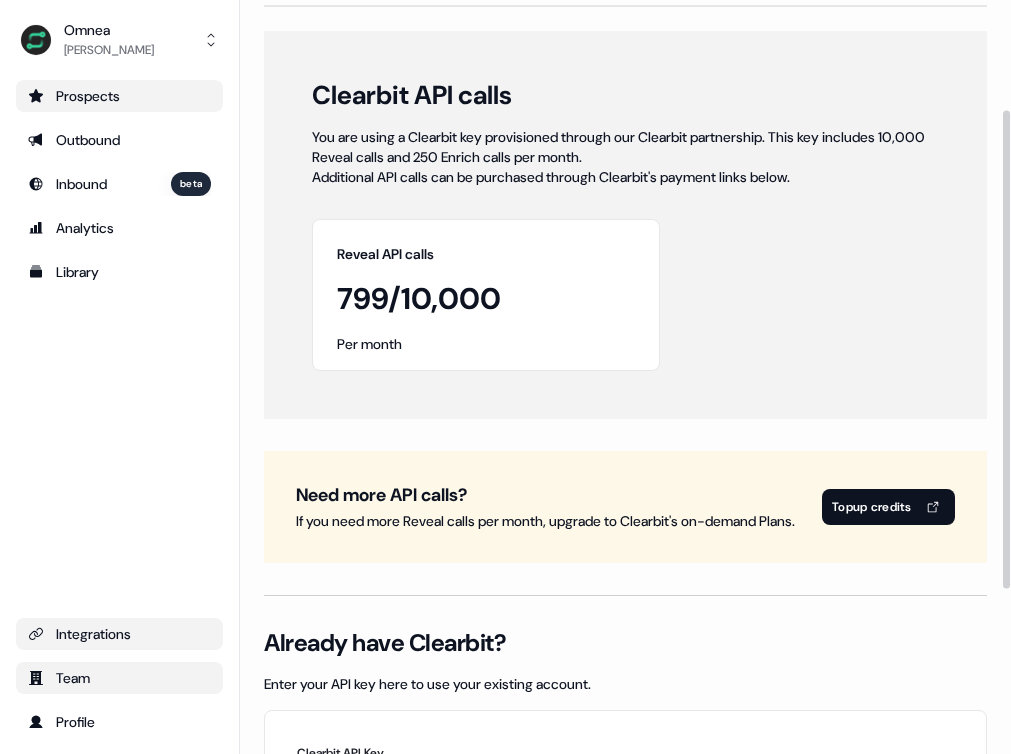 scroll, scrollTop: 172, scrollLeft: 0, axis: vertical 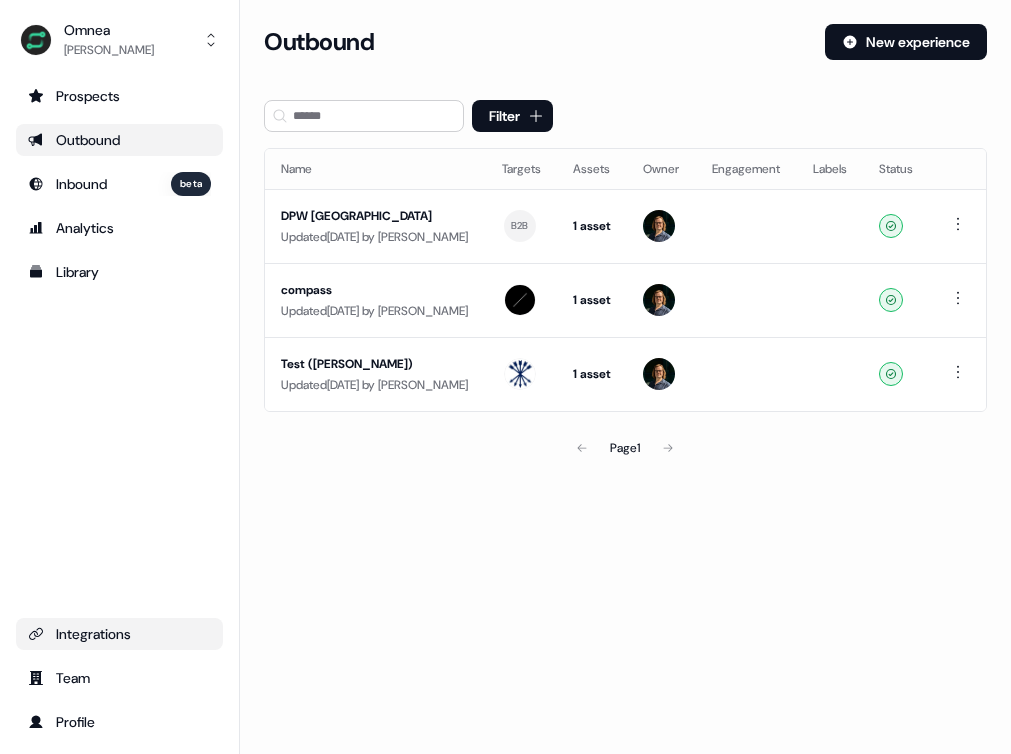 click on "Integrations" at bounding box center [119, 634] 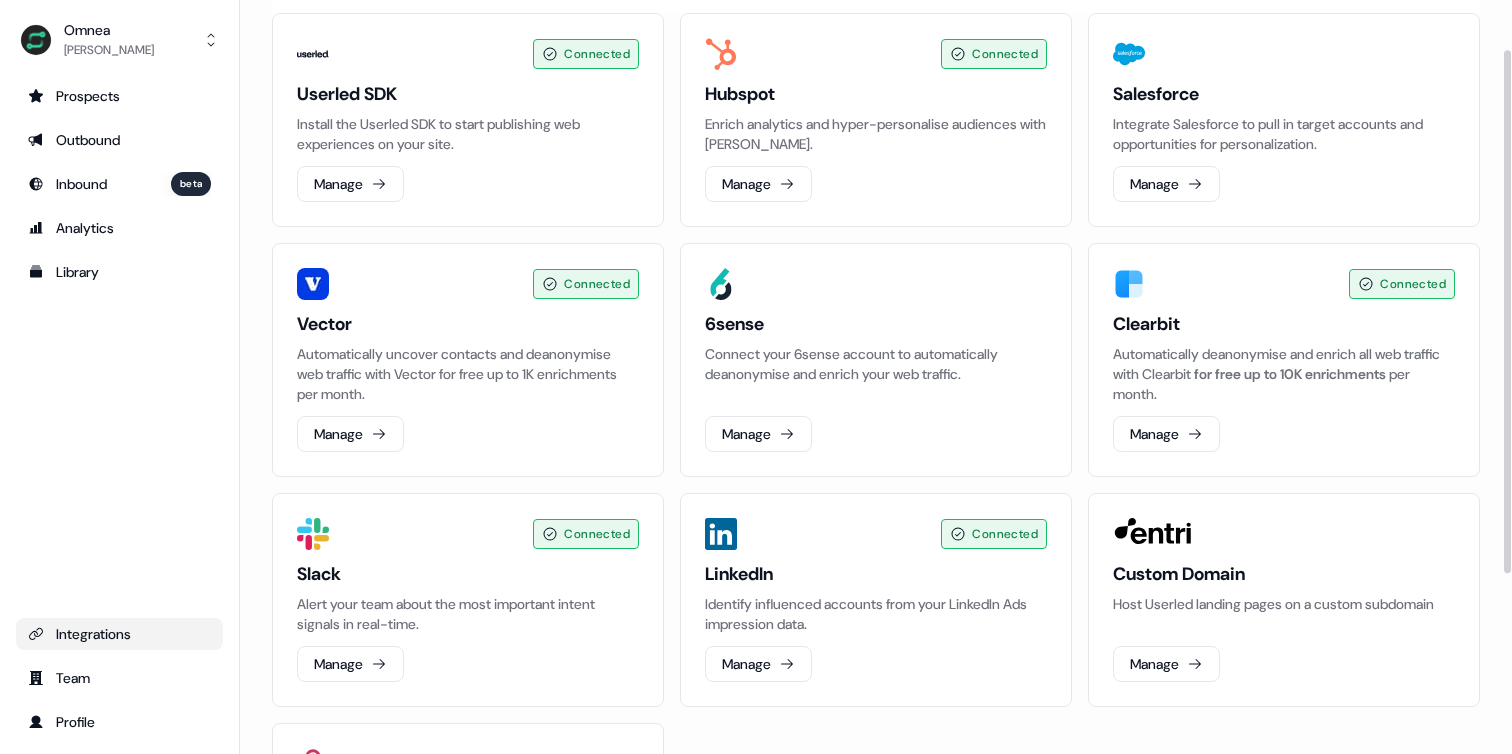 scroll, scrollTop: 49, scrollLeft: 0, axis: vertical 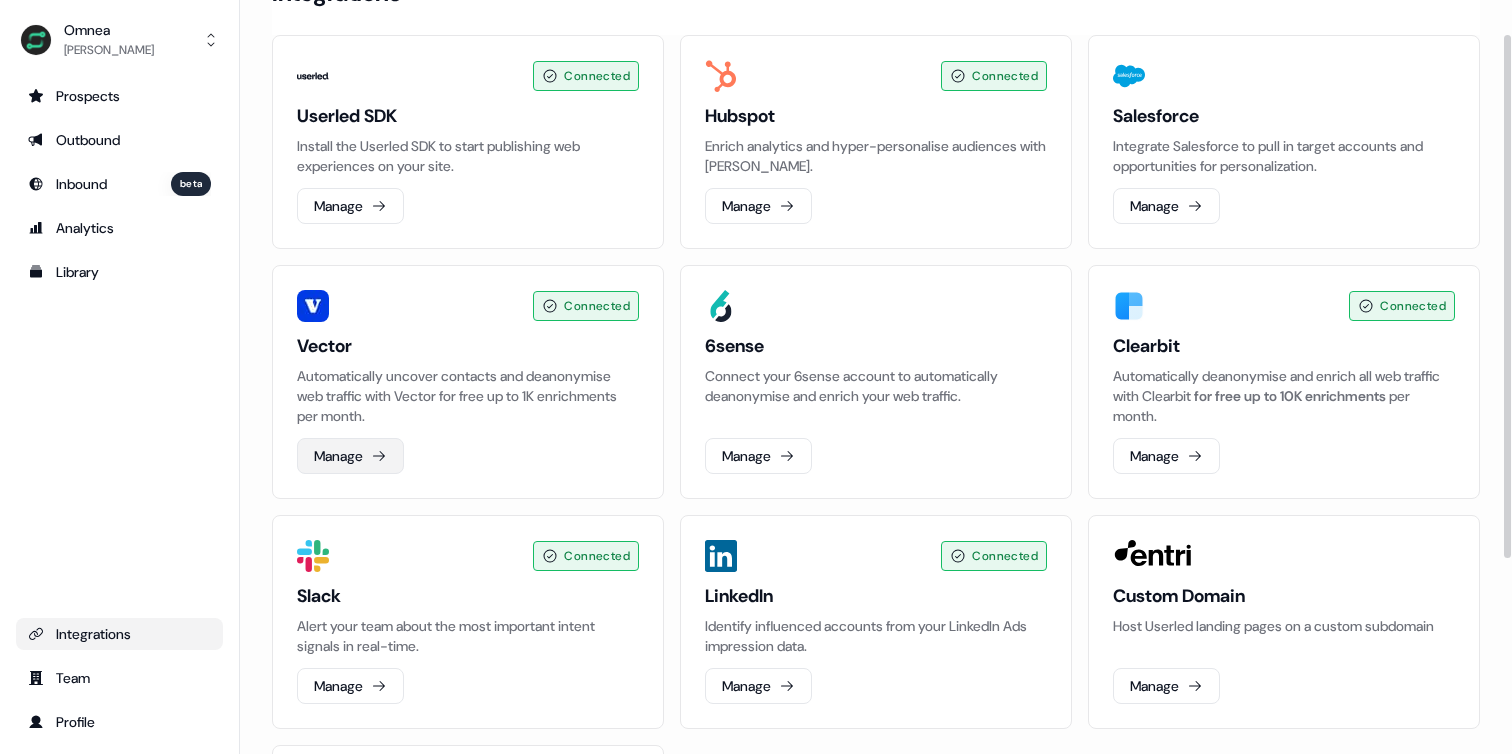 click on "Manage" at bounding box center [350, 456] 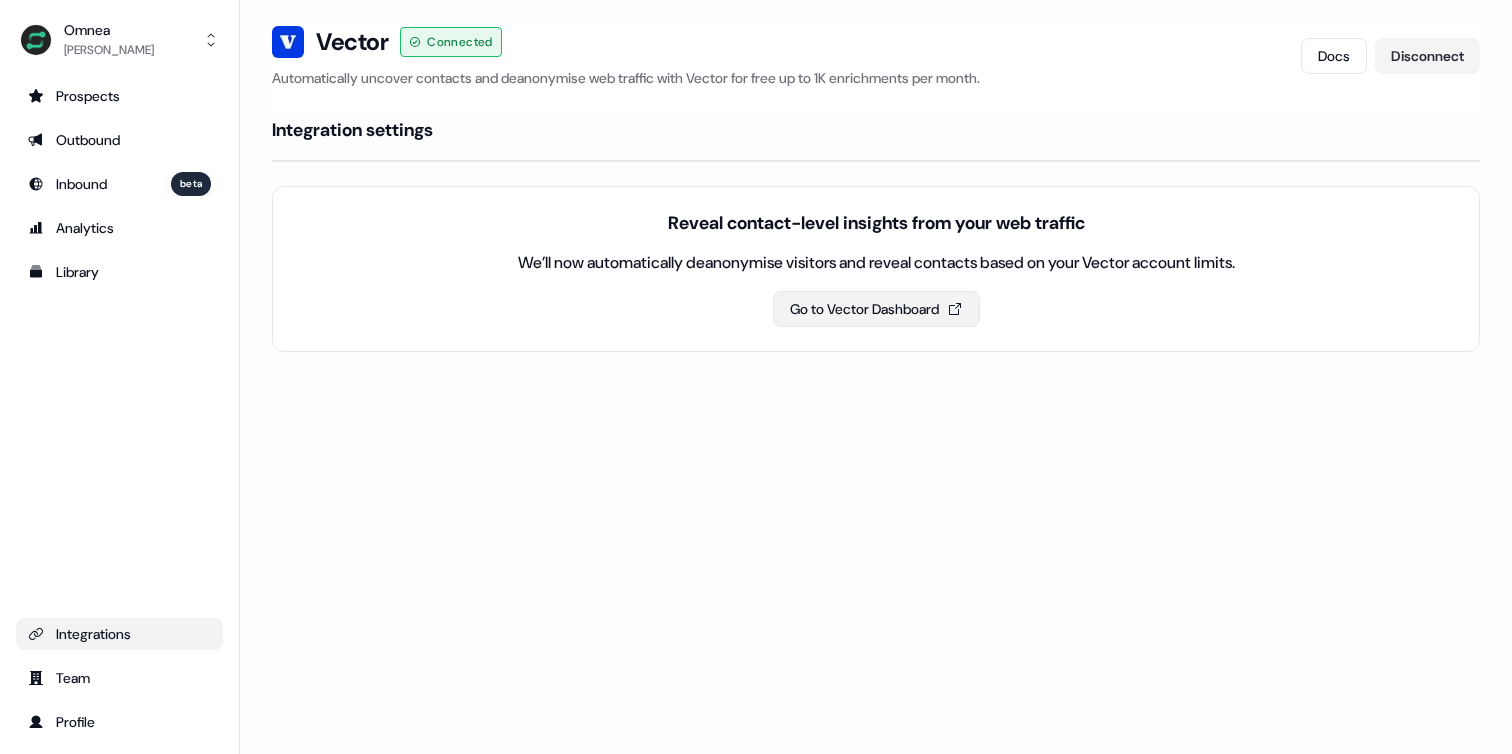 click on "Go to Vector Dashboard" at bounding box center [876, 309] 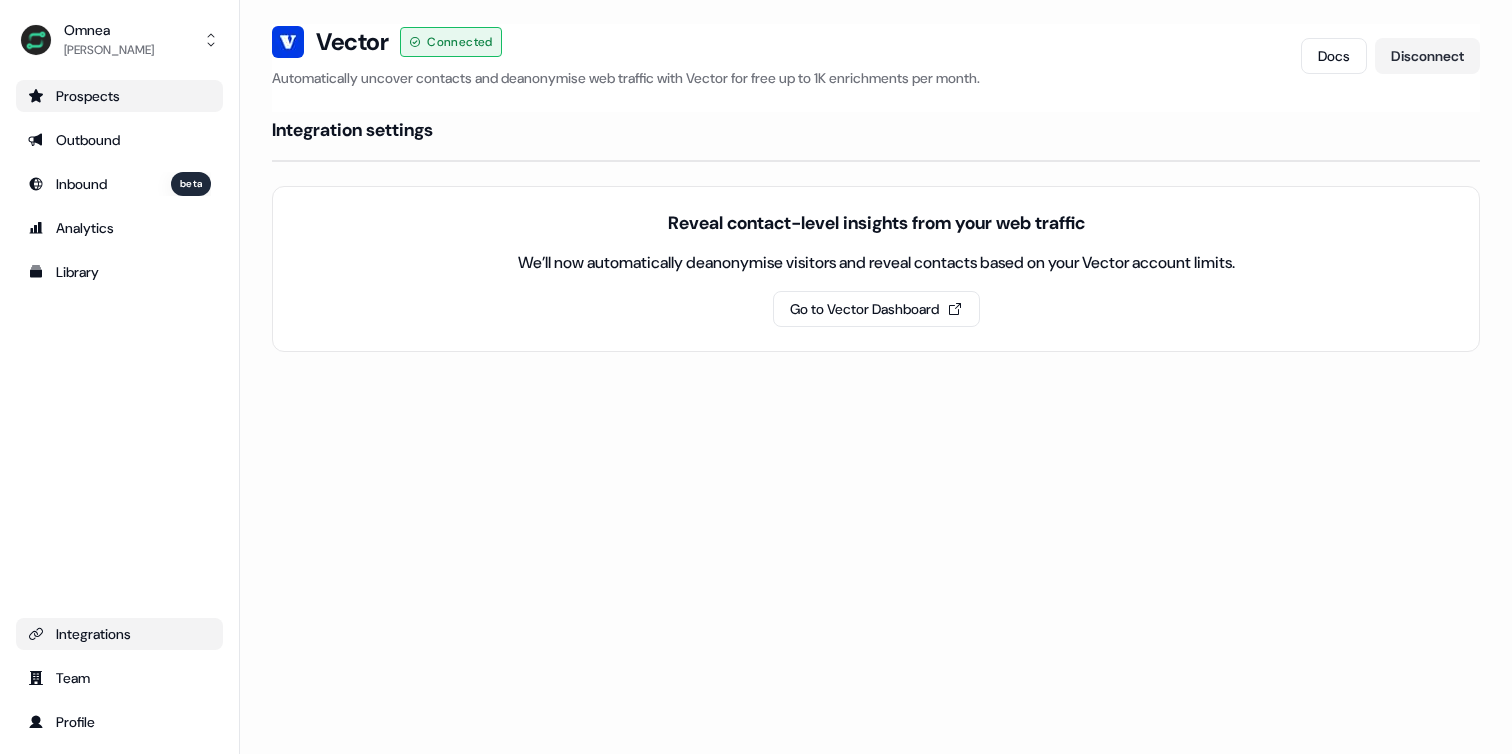 click on "Prospects" at bounding box center (119, 96) 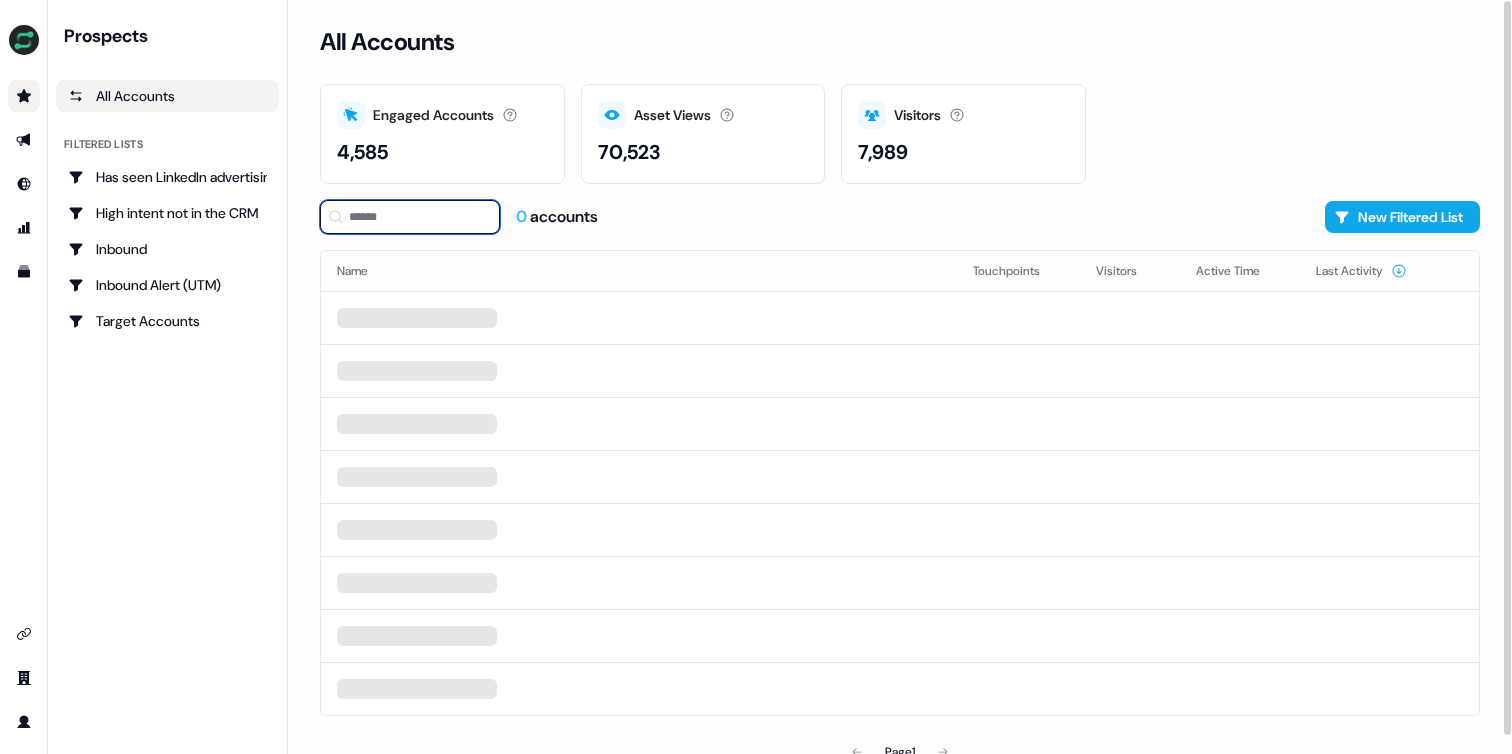 click at bounding box center (410, 217) 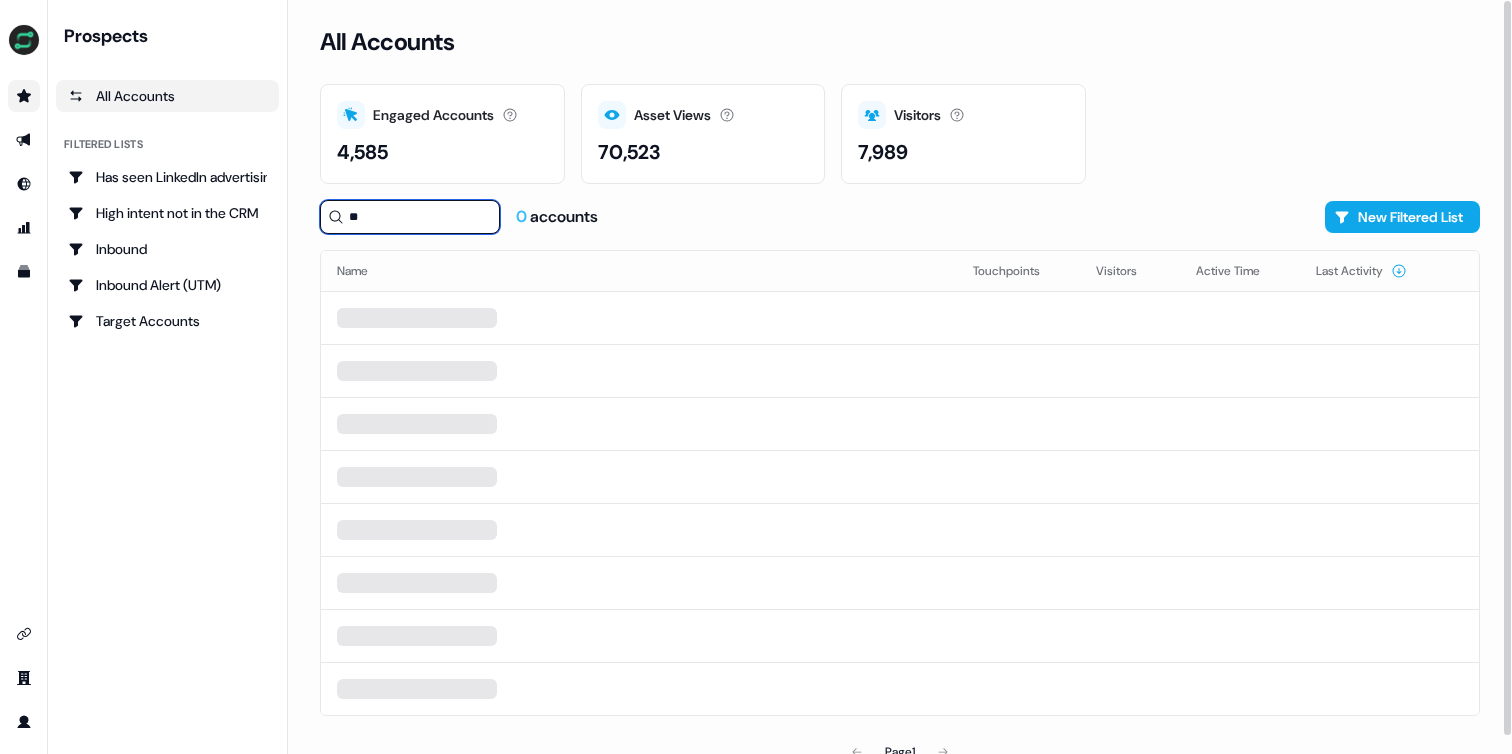 type on "**" 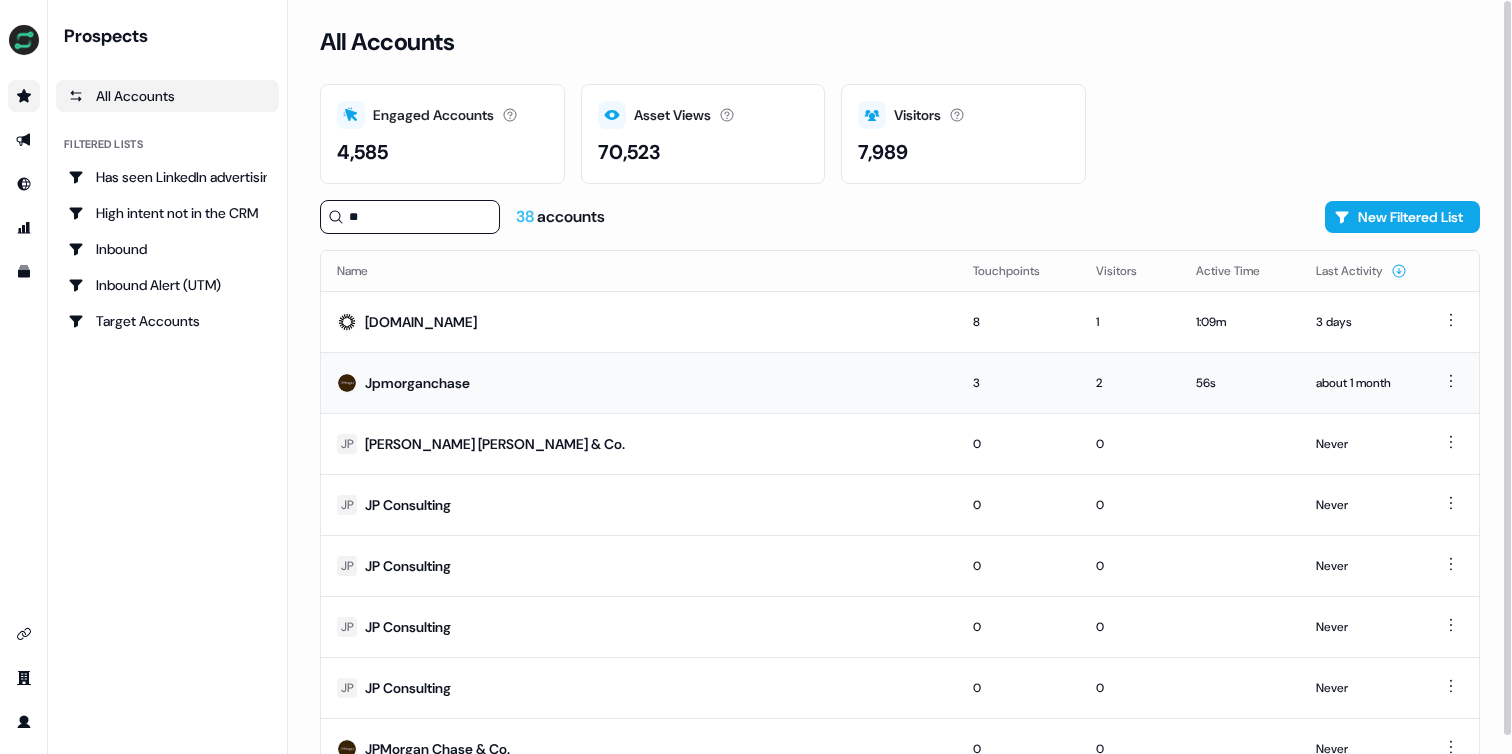 click on "Jpmorganchase" at bounding box center [639, 382] 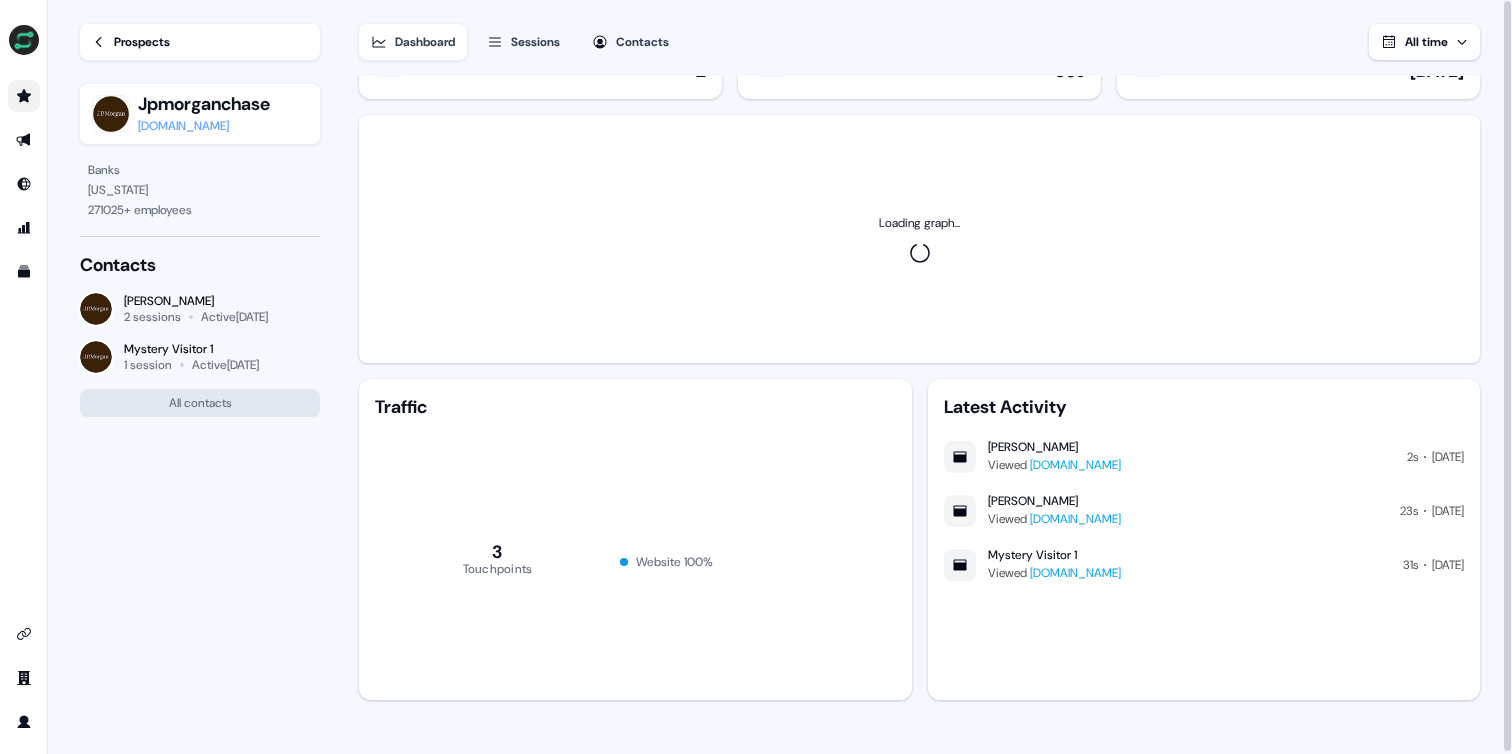 scroll, scrollTop: 0, scrollLeft: 0, axis: both 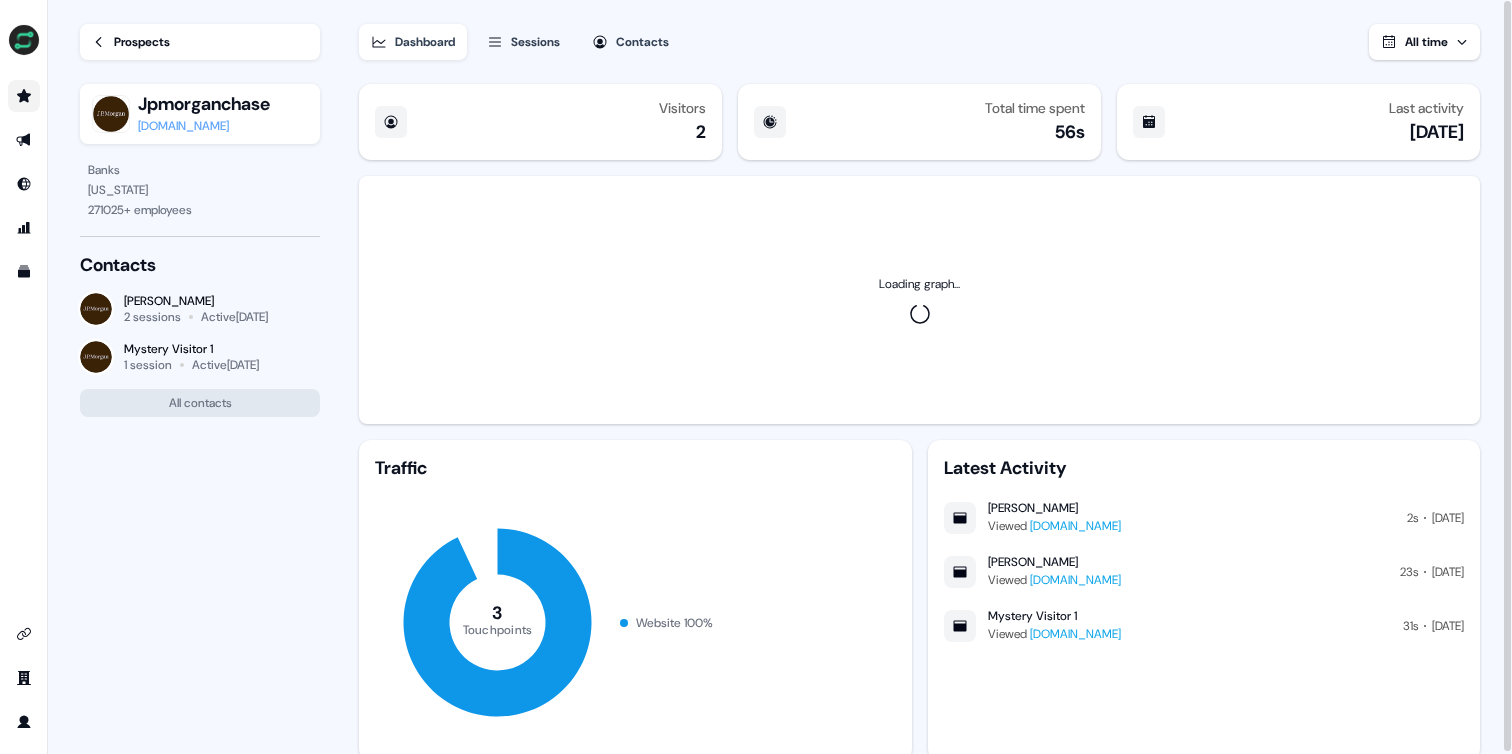 click on "Contacts" at bounding box center (642, 42) 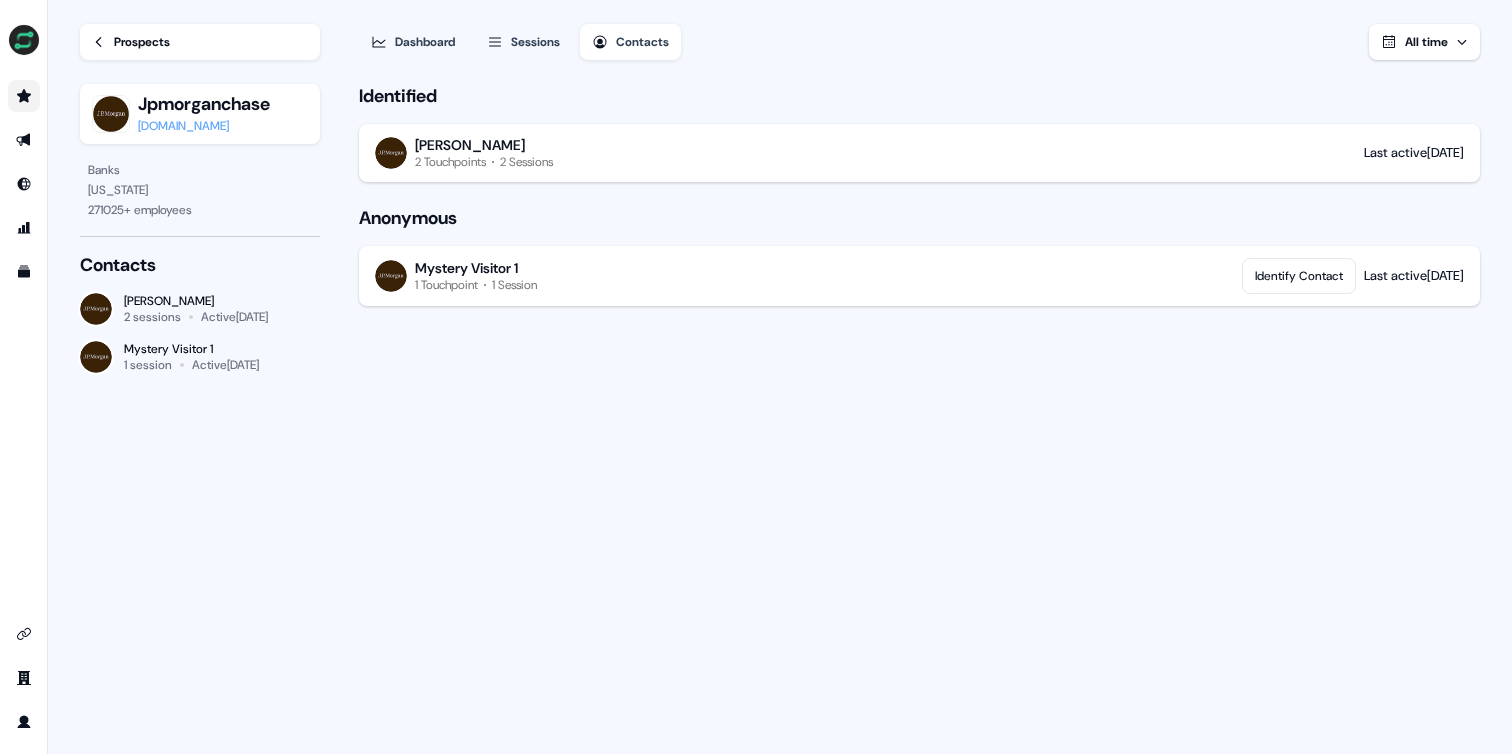 type 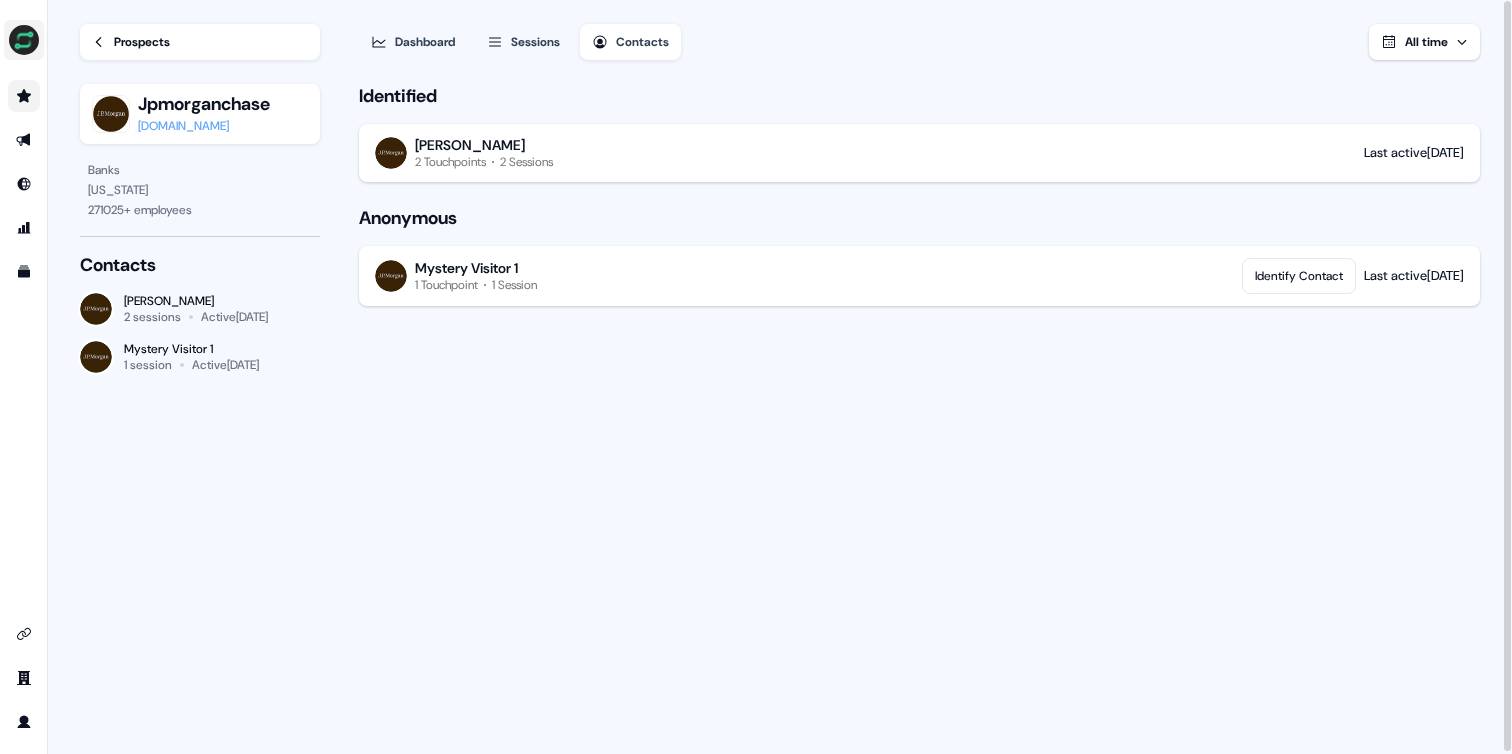 click at bounding box center [24, 40] 